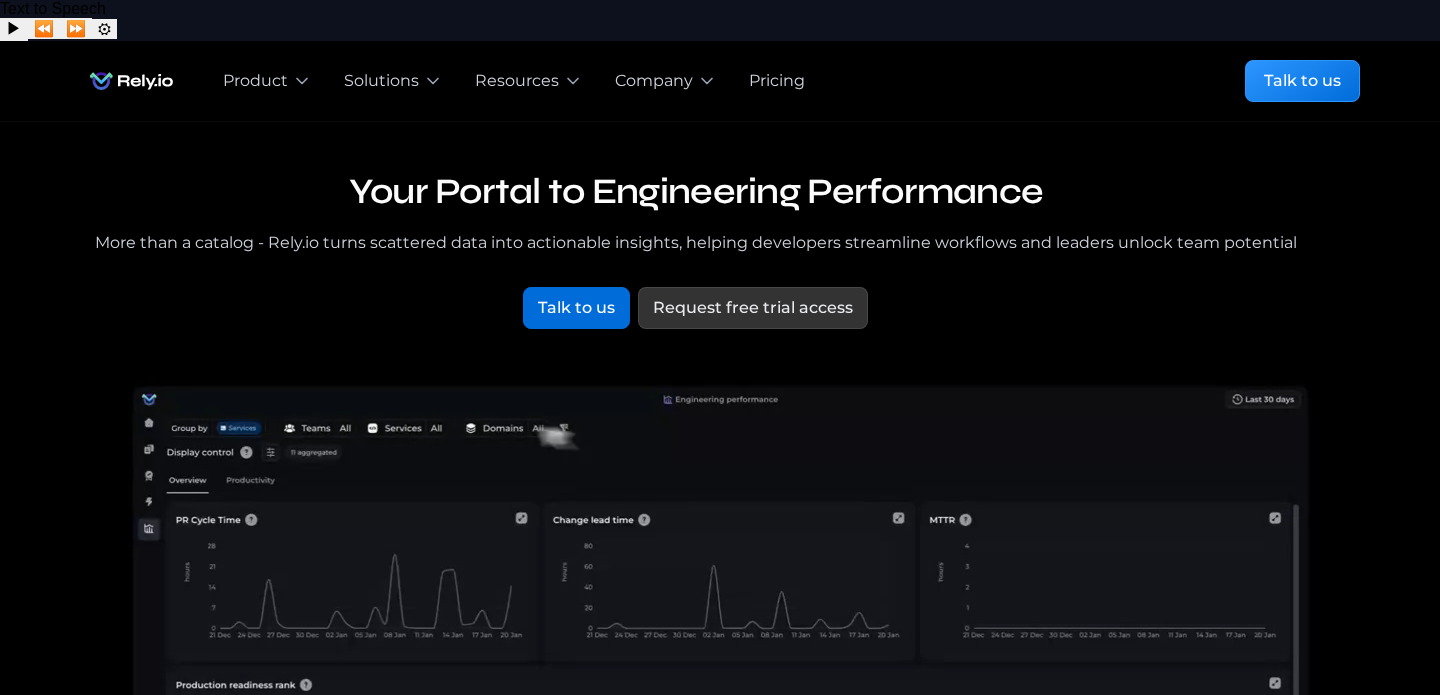 scroll, scrollTop: 0, scrollLeft: 0, axis: both 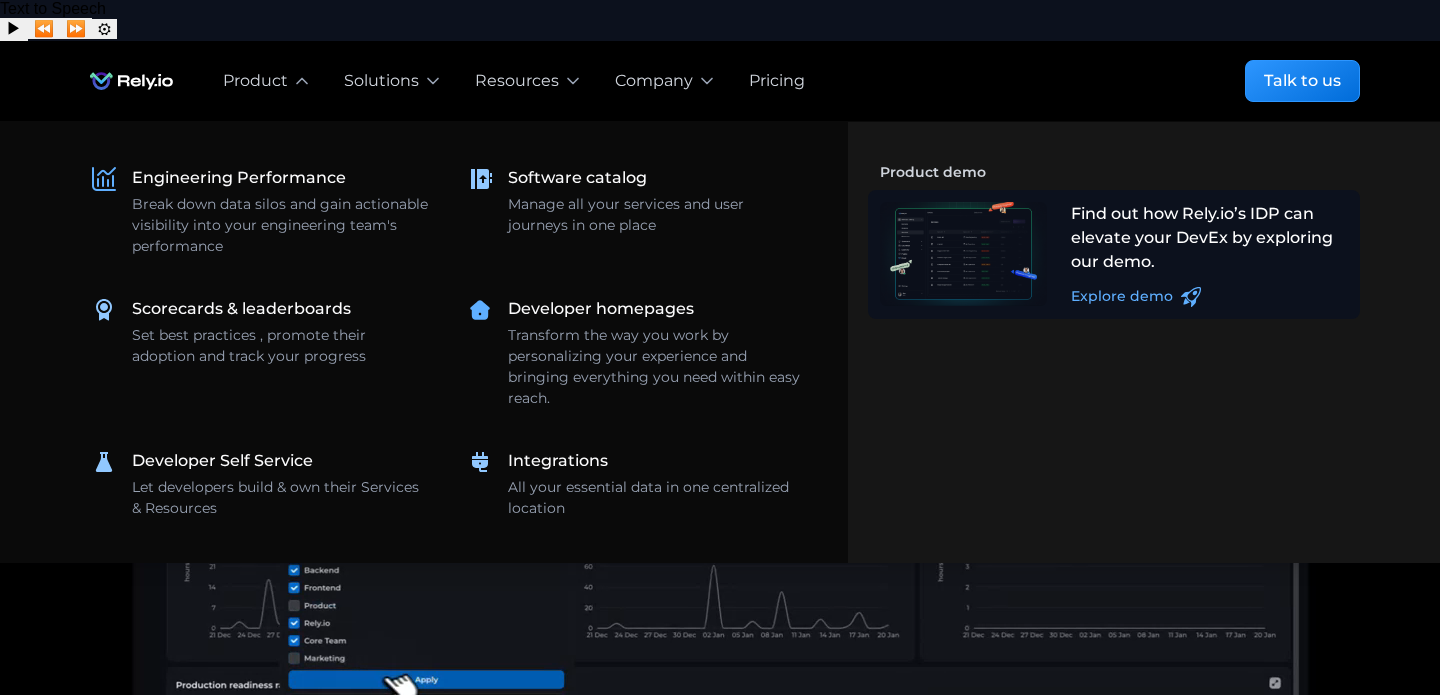 click on "Explore demo" at bounding box center [1122, 296] 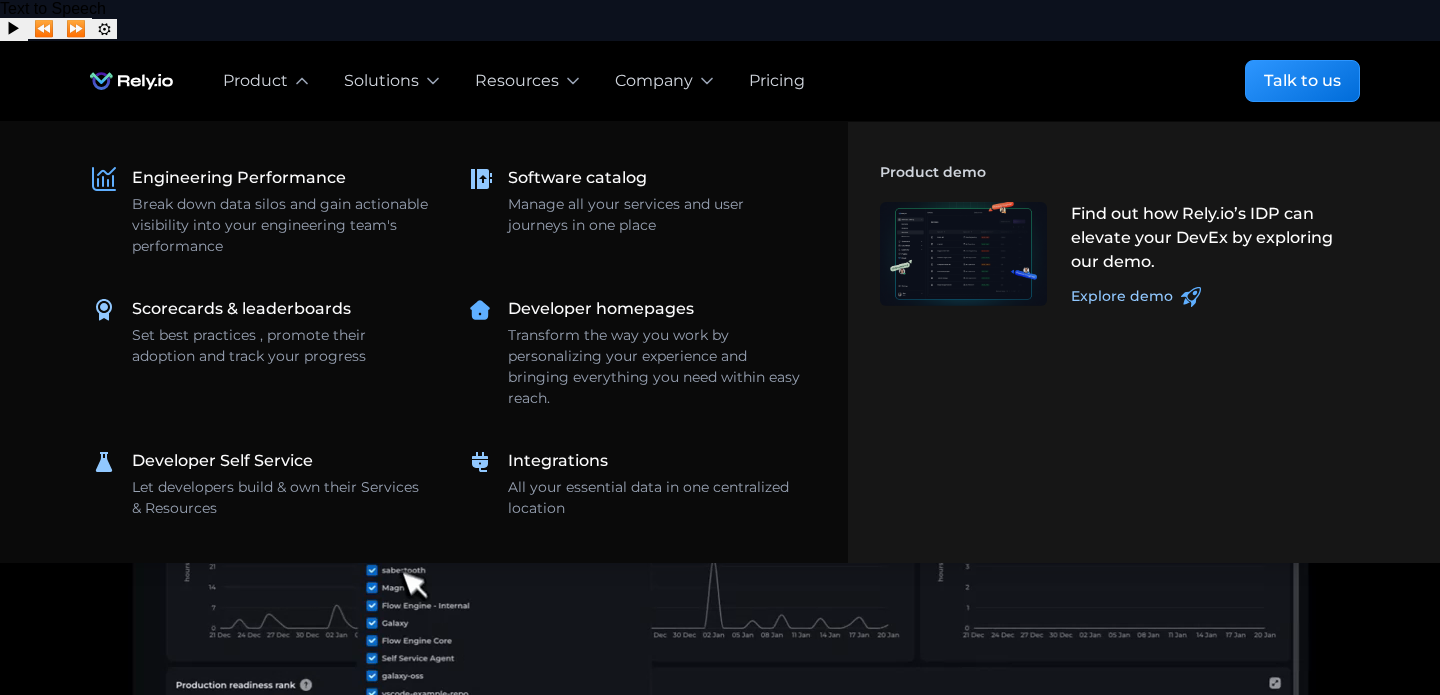 click at bounding box center (720, 727) 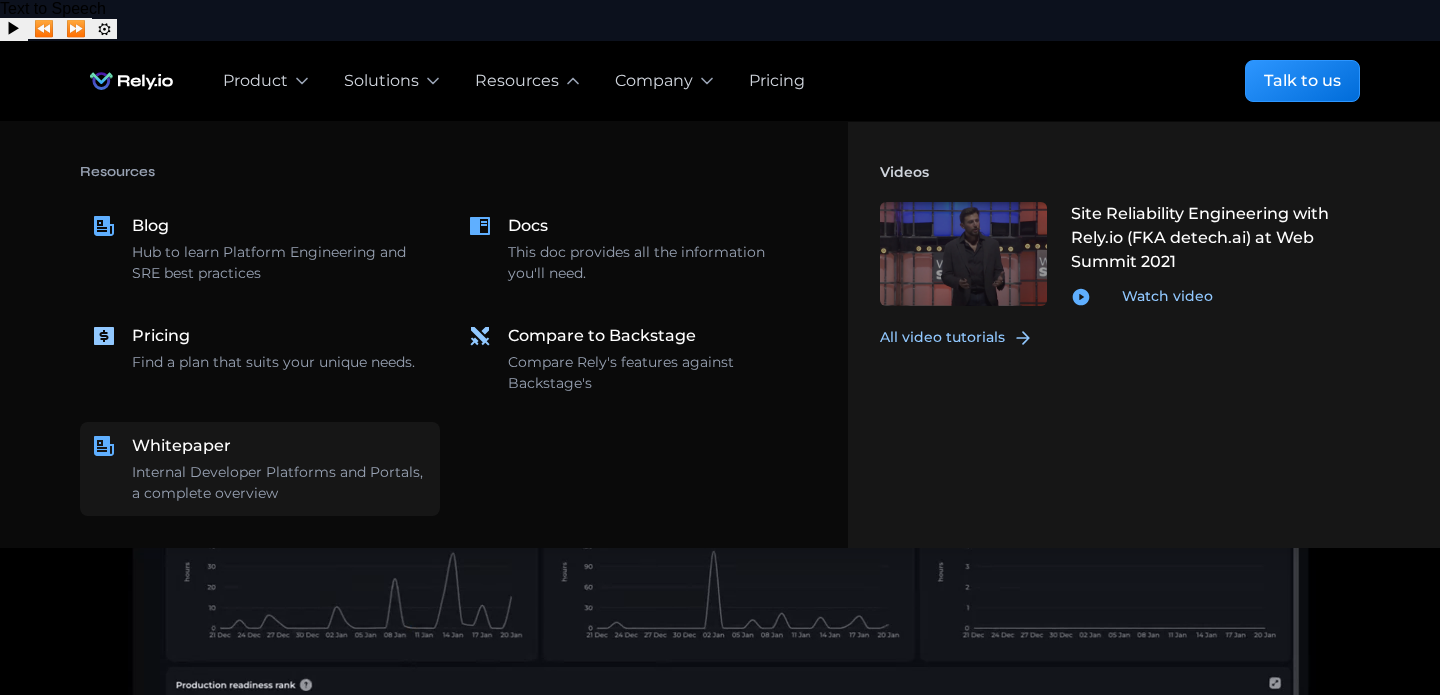 click on "Internal Developer Platforms and Portals, a complete overview" at bounding box center (280, 483) 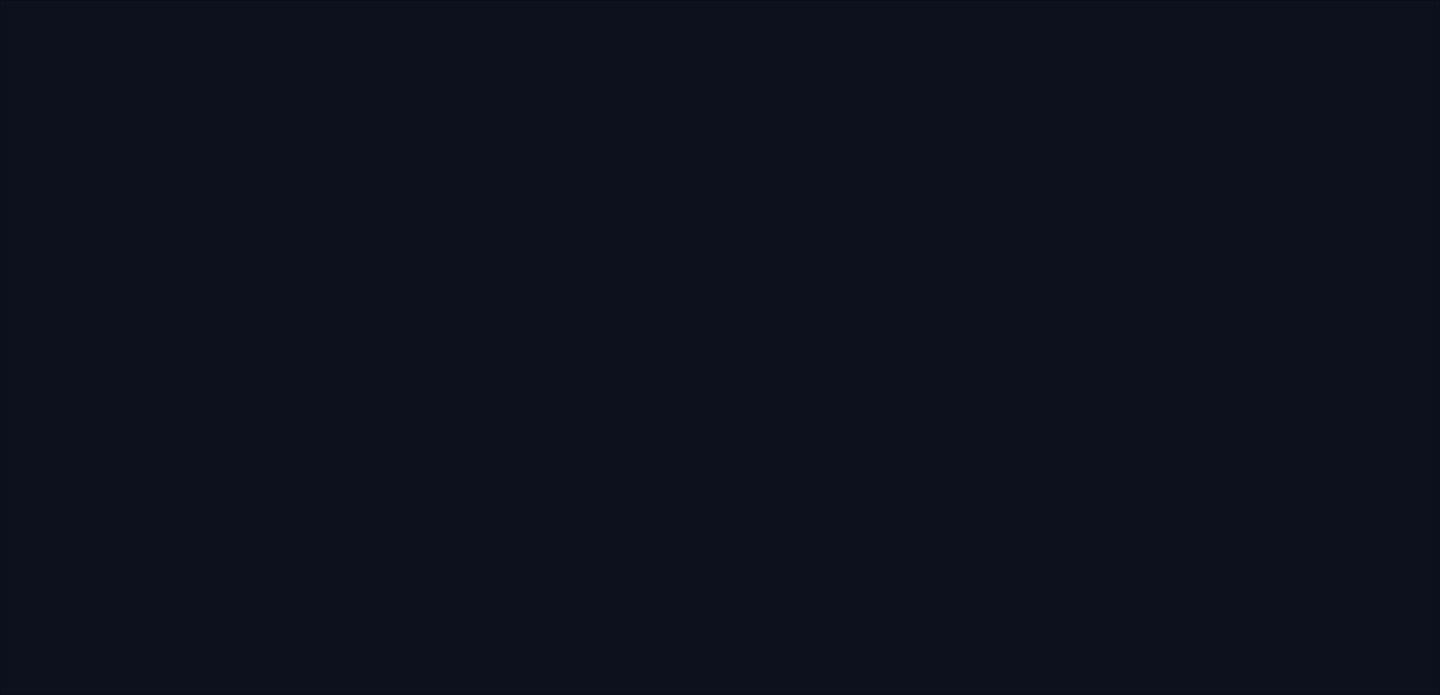 scroll, scrollTop: 0, scrollLeft: 0, axis: both 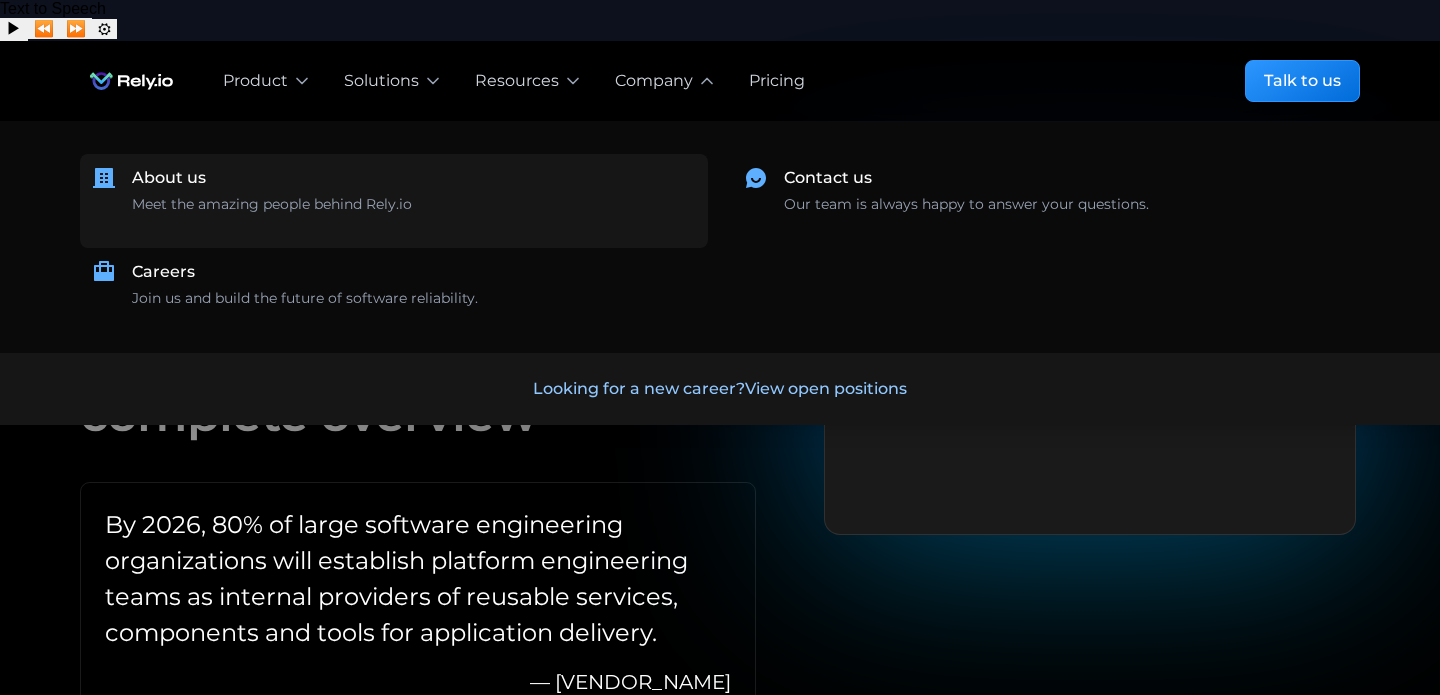 click on "Meet the amazing people behind Rely.io ‍" at bounding box center [272, 215] 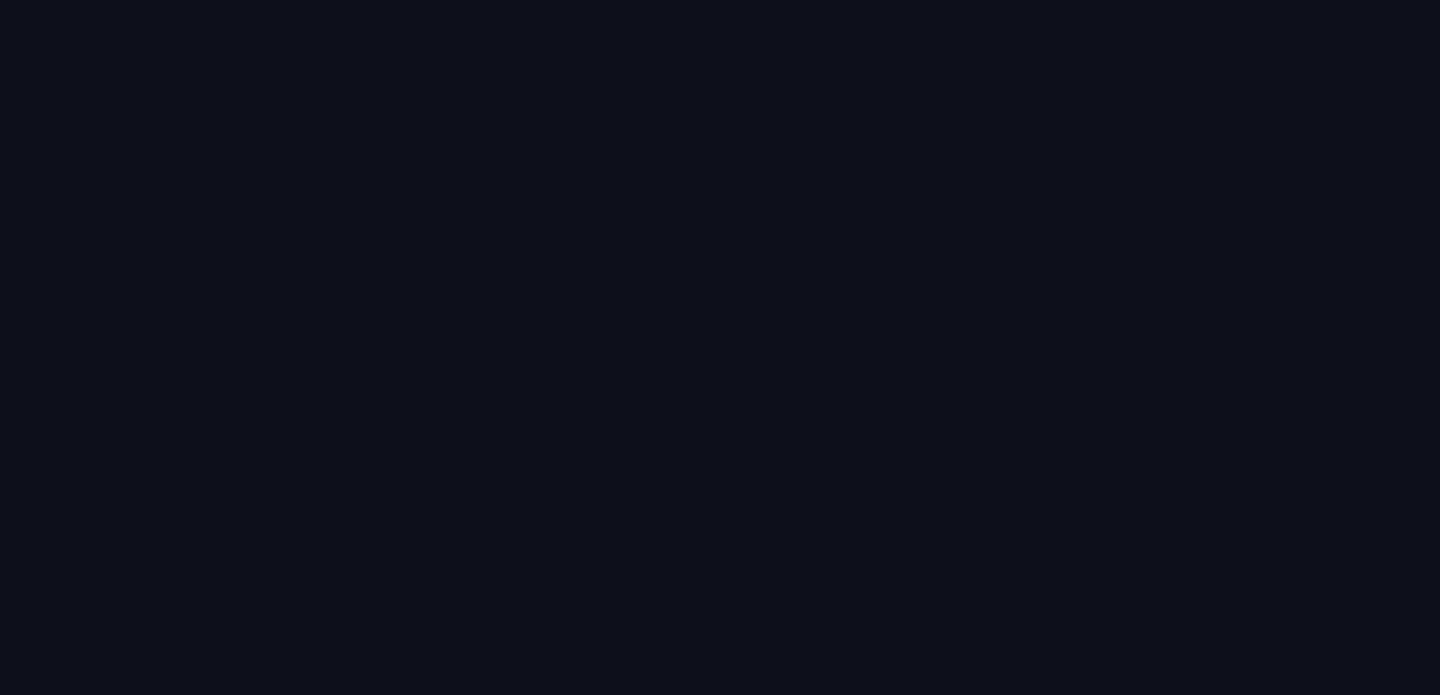 scroll, scrollTop: 0, scrollLeft: 0, axis: both 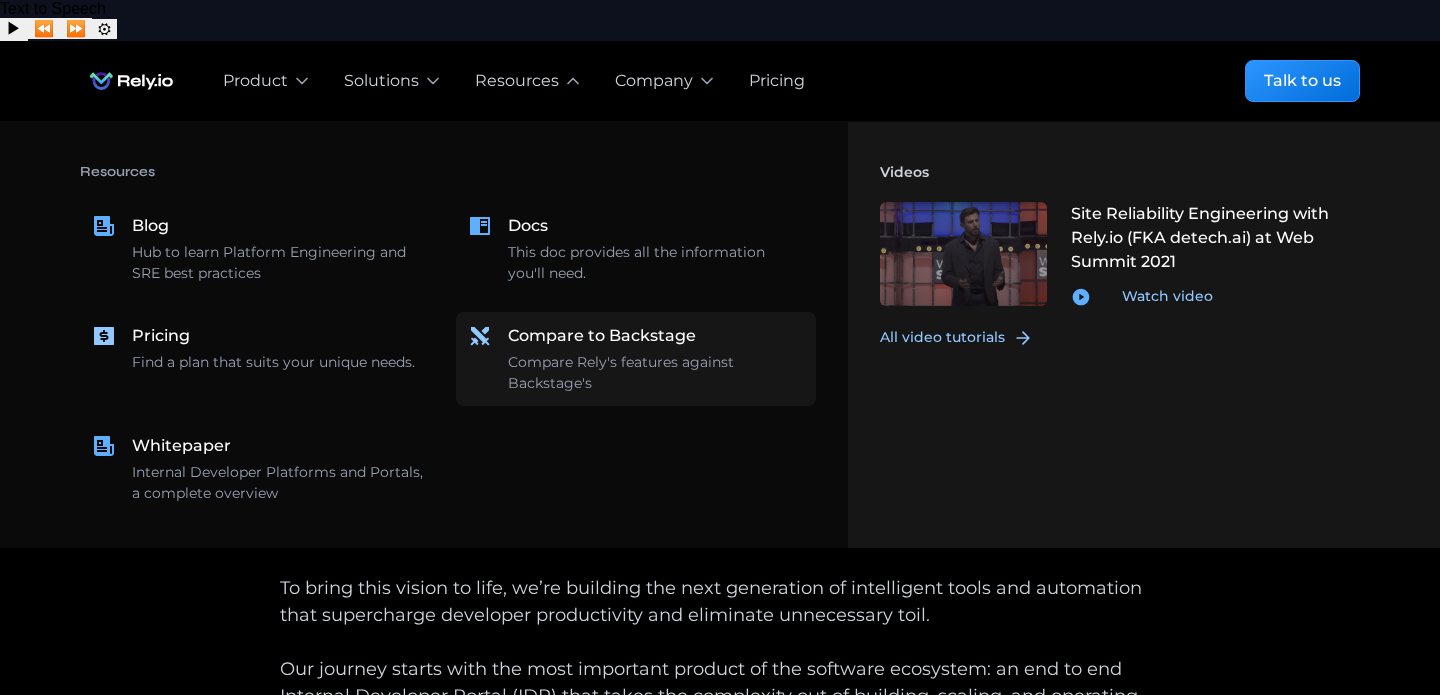 click on "Compare Rely's features against Backstage's" at bounding box center (656, 373) 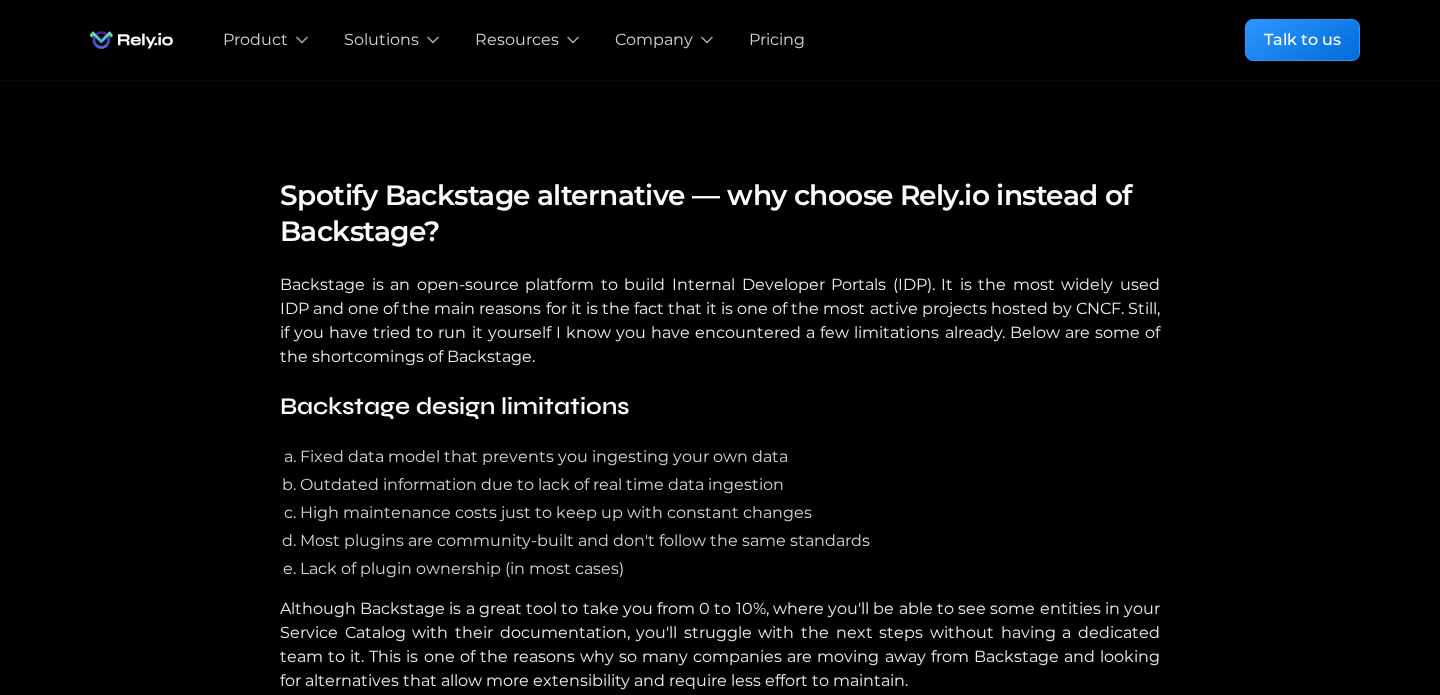 scroll, scrollTop: 0, scrollLeft: 0, axis: both 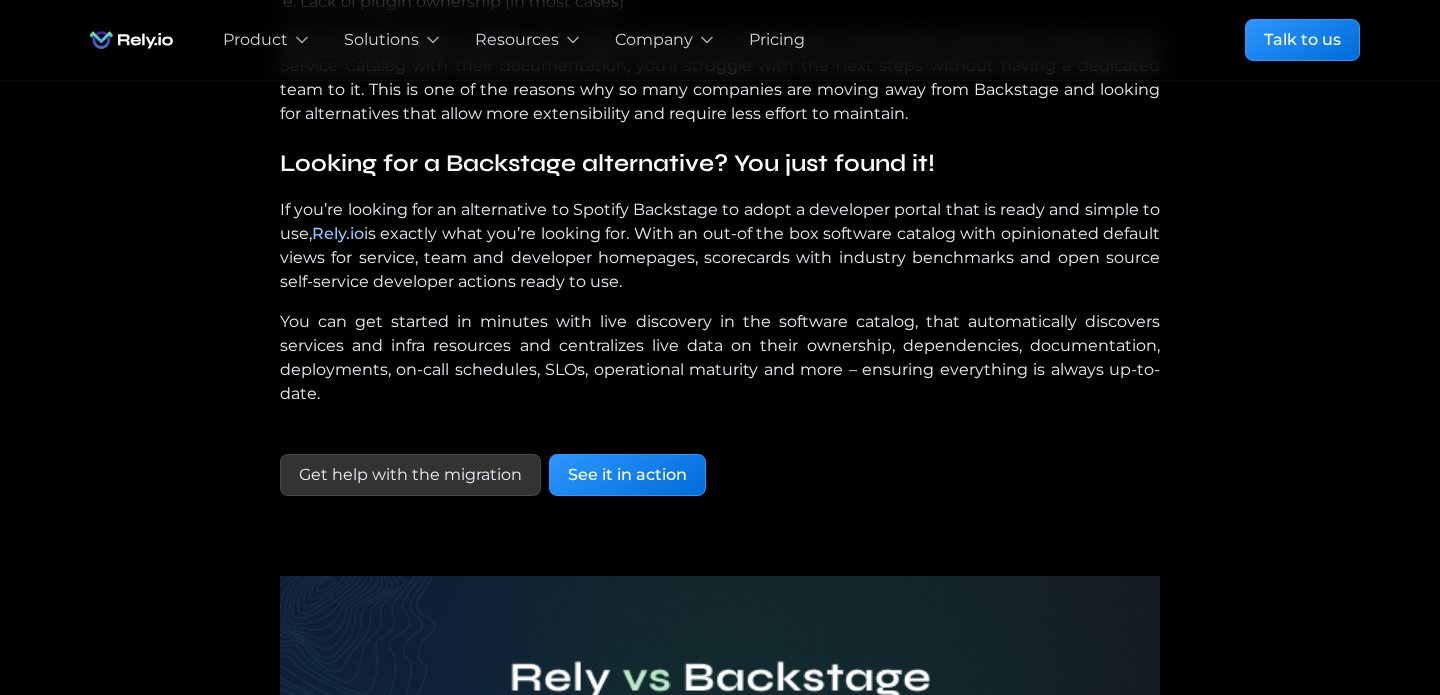 click on "Our mission Spotify Backstage alternative — why choose Rely.io instead of Backstage? Backstage is an open-source platform to build Internal Developer Portals (IDP). It is the most widely used IDP and one of the main reasons for it is the fact that it is one of the most active projects hosted by CNCF. Still, if you have tried to run it yourself I know you have encountered a few limitations already. Below are some of the shortcomings of Backstage. Backstage design limitations Fixed data model that prevents you ingesting your own data Outdated information due to lack of real time data ingestion High maintenance costs just to keep up with constant changes Most plugins are community-built and don't follow the same standards Lack of plugin ownership (in most cases) Looking for a Backstage alternative? You just found it! If you’re looking for an alternative to Spotify Backstage to adopt a developer portal that is ready and simple to use,  Rely.io Get help with the migration See it in action" at bounding box center (720, 341) 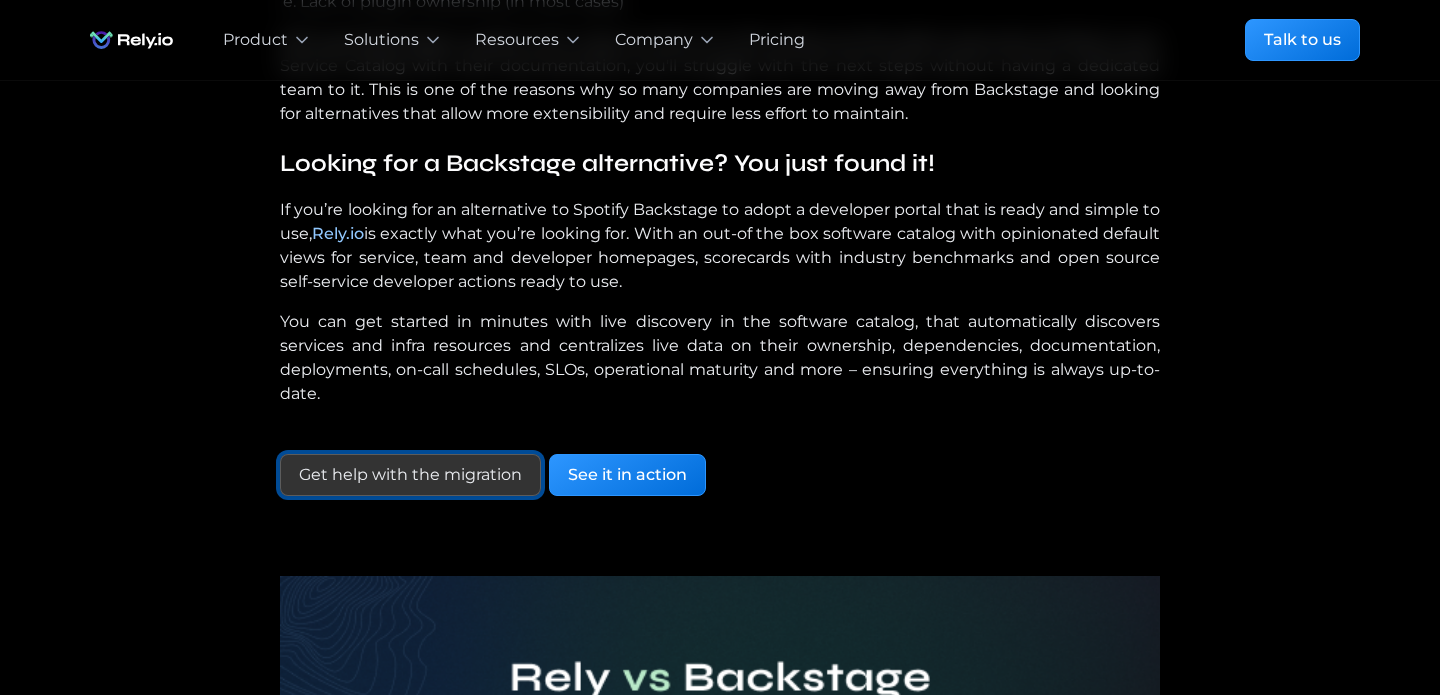 click on "Get help with the migration" at bounding box center [410, 475] 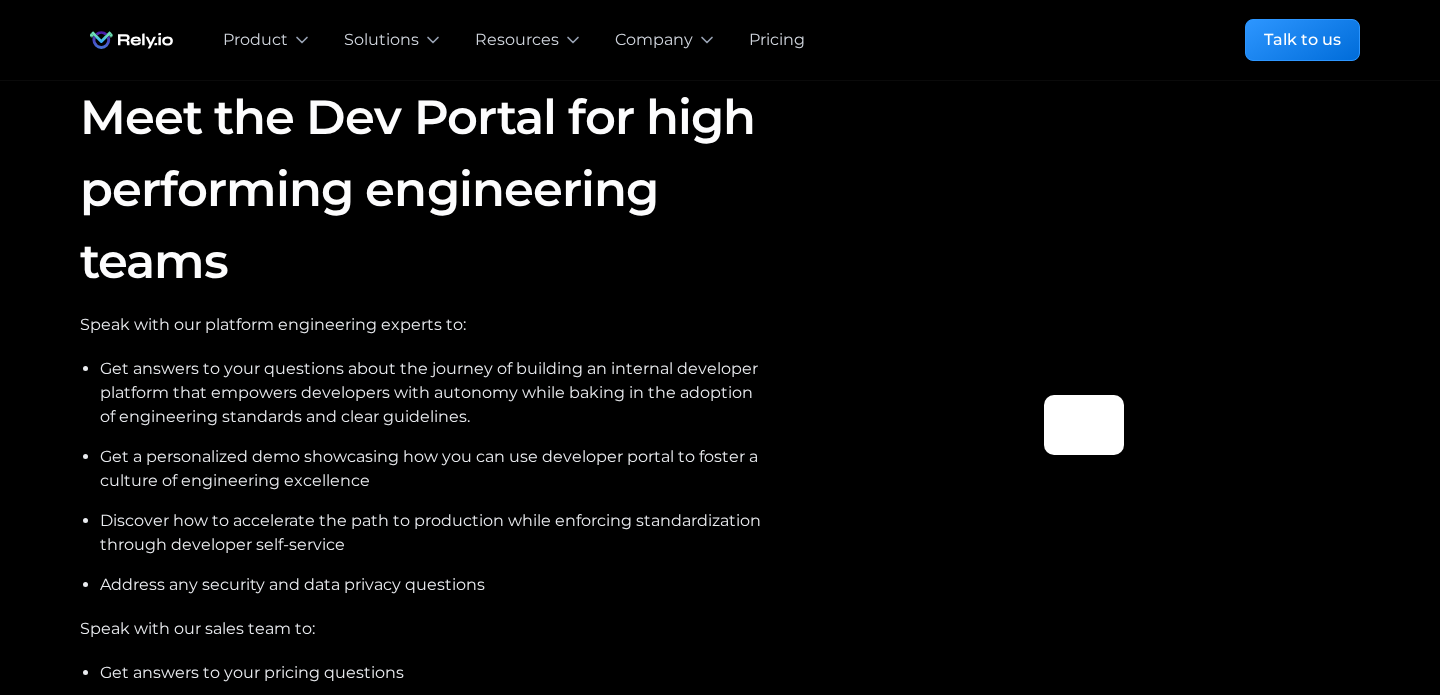 scroll, scrollTop: 0, scrollLeft: 0, axis: both 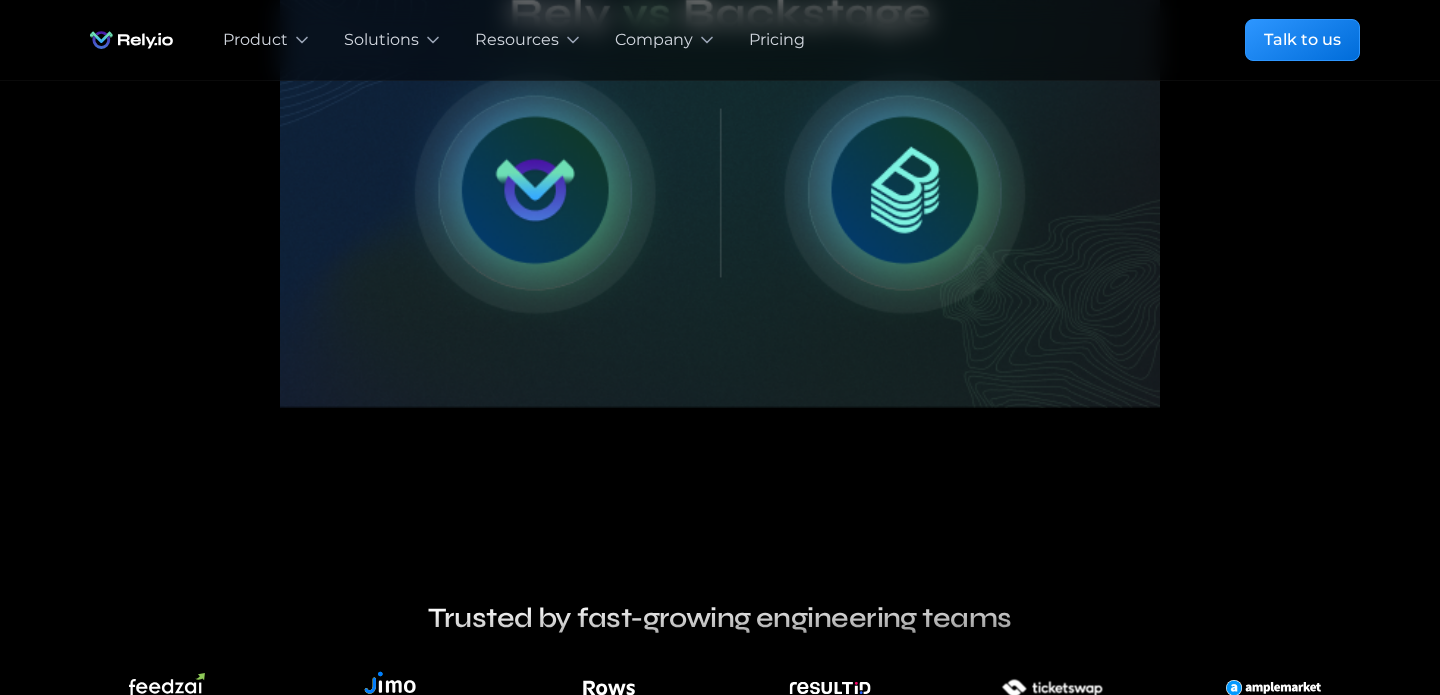 click at bounding box center (720, 160) 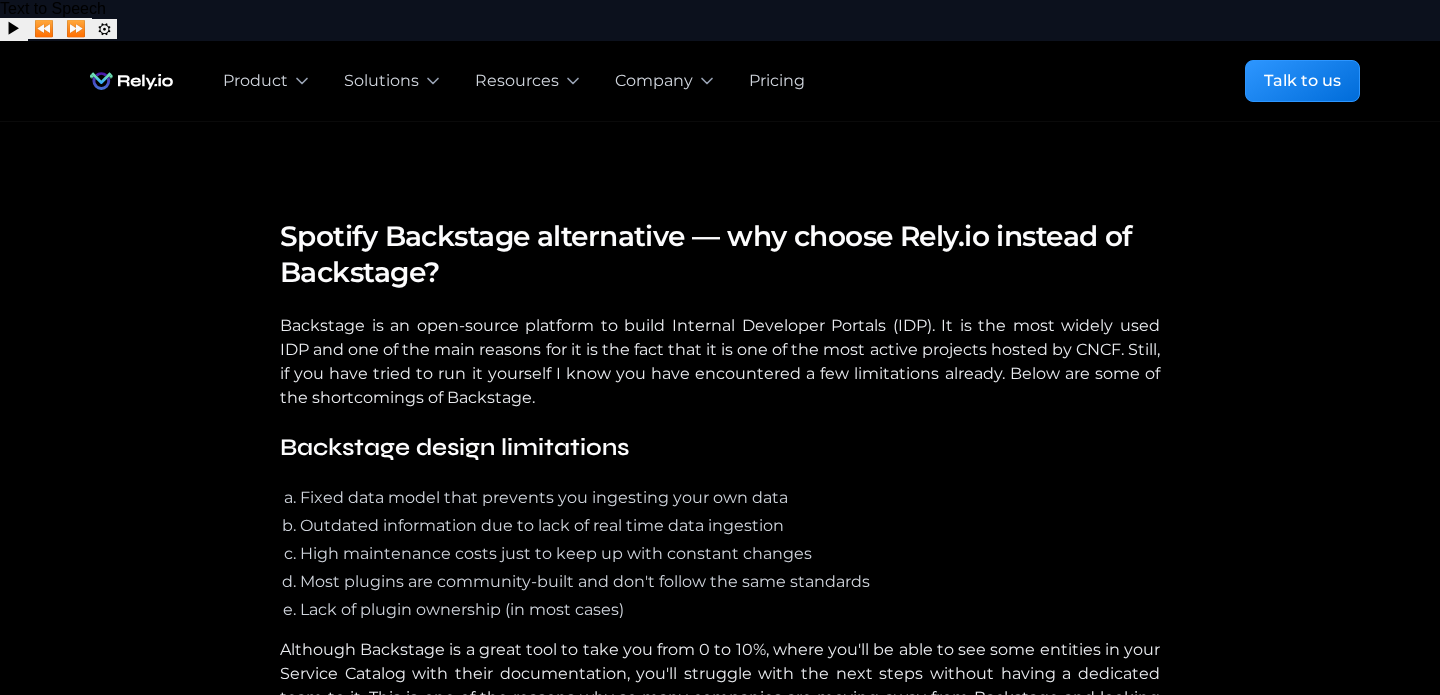 scroll, scrollTop: 798, scrollLeft: 0, axis: vertical 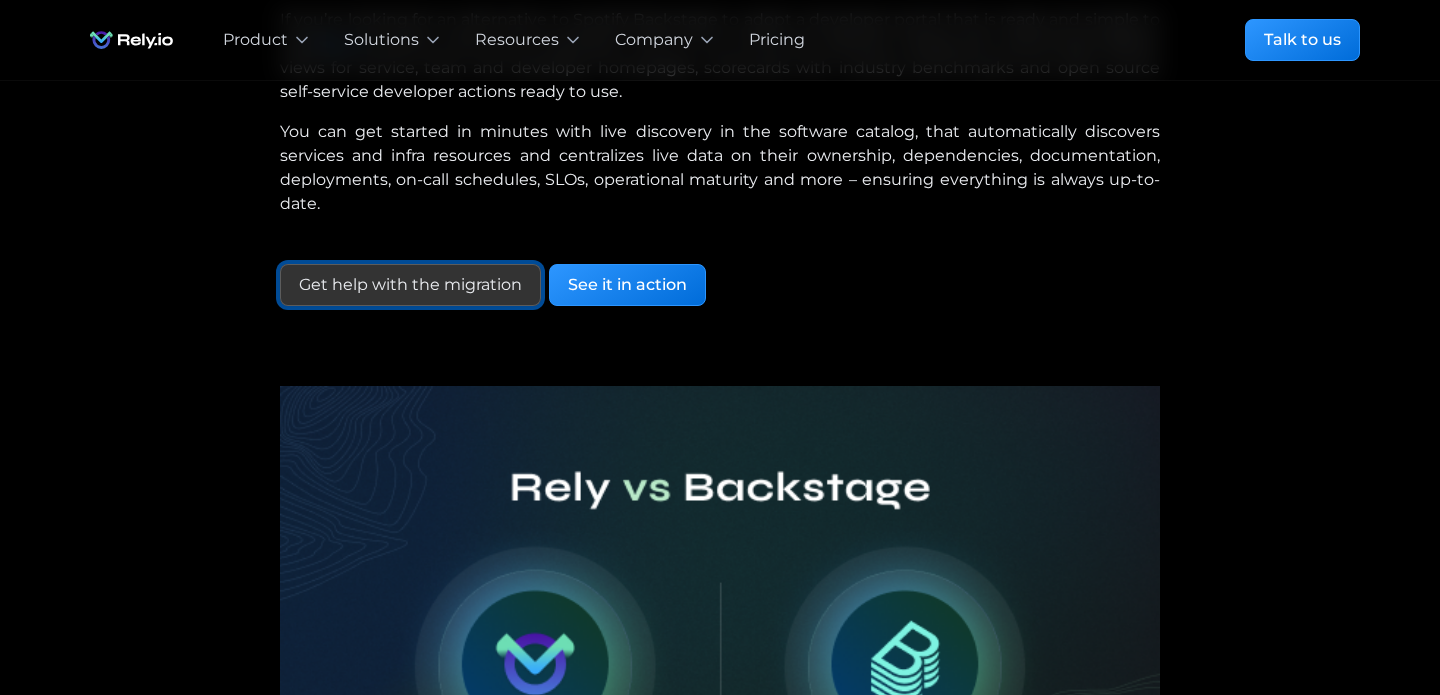 click on "Get help with the migration" at bounding box center (410, 285) 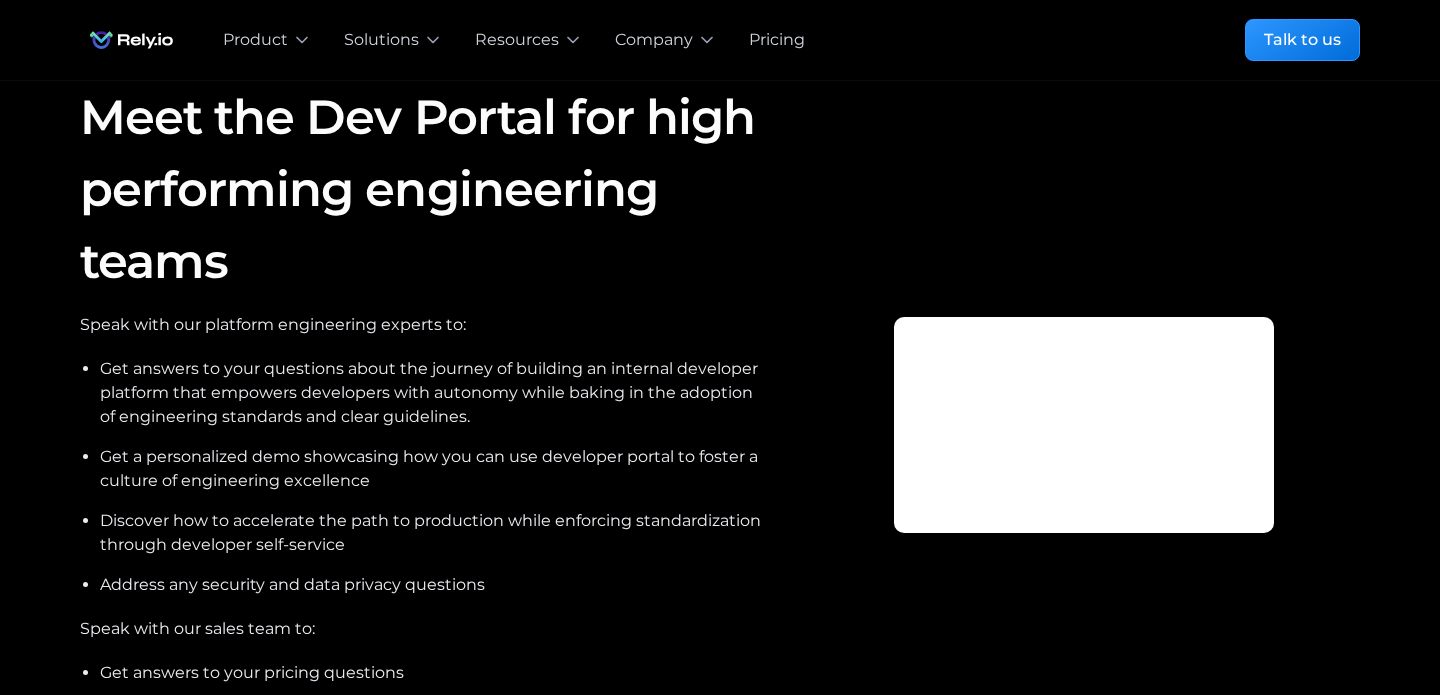 scroll, scrollTop: 0, scrollLeft: 0, axis: both 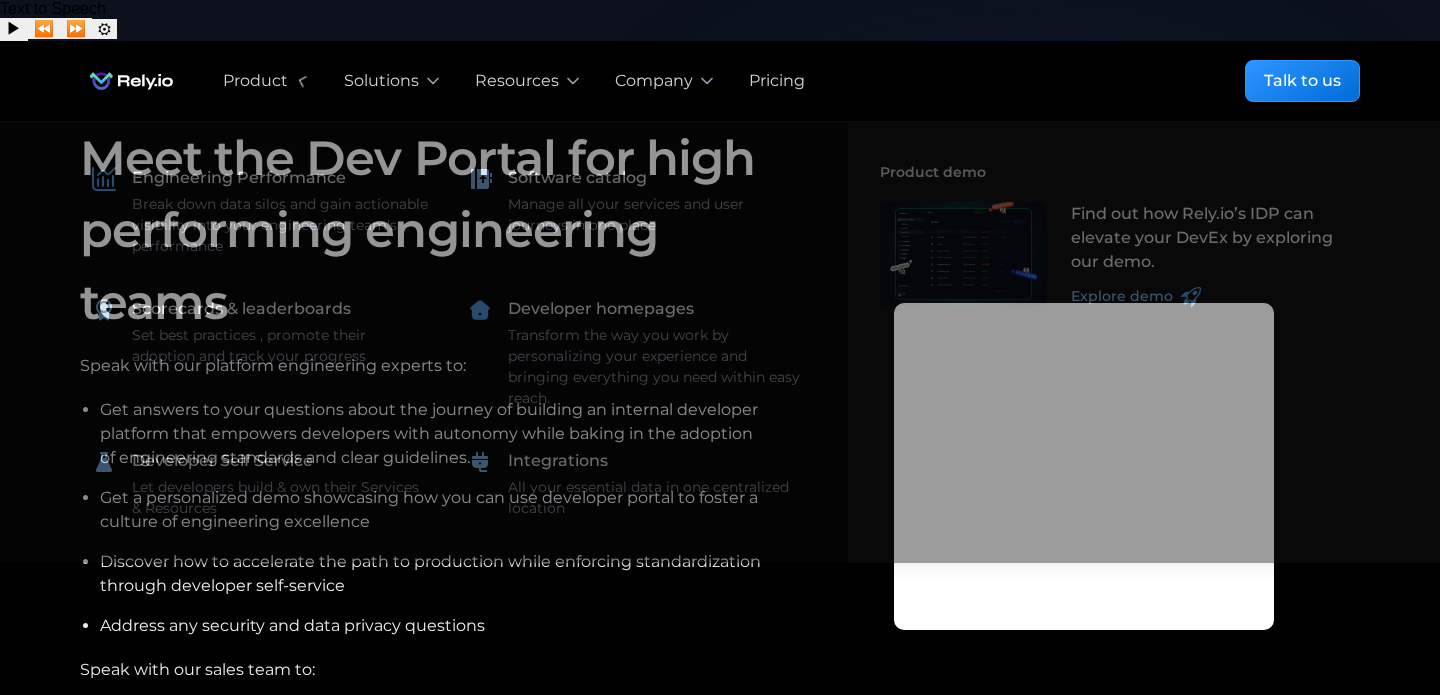 click at bounding box center [131, 81] 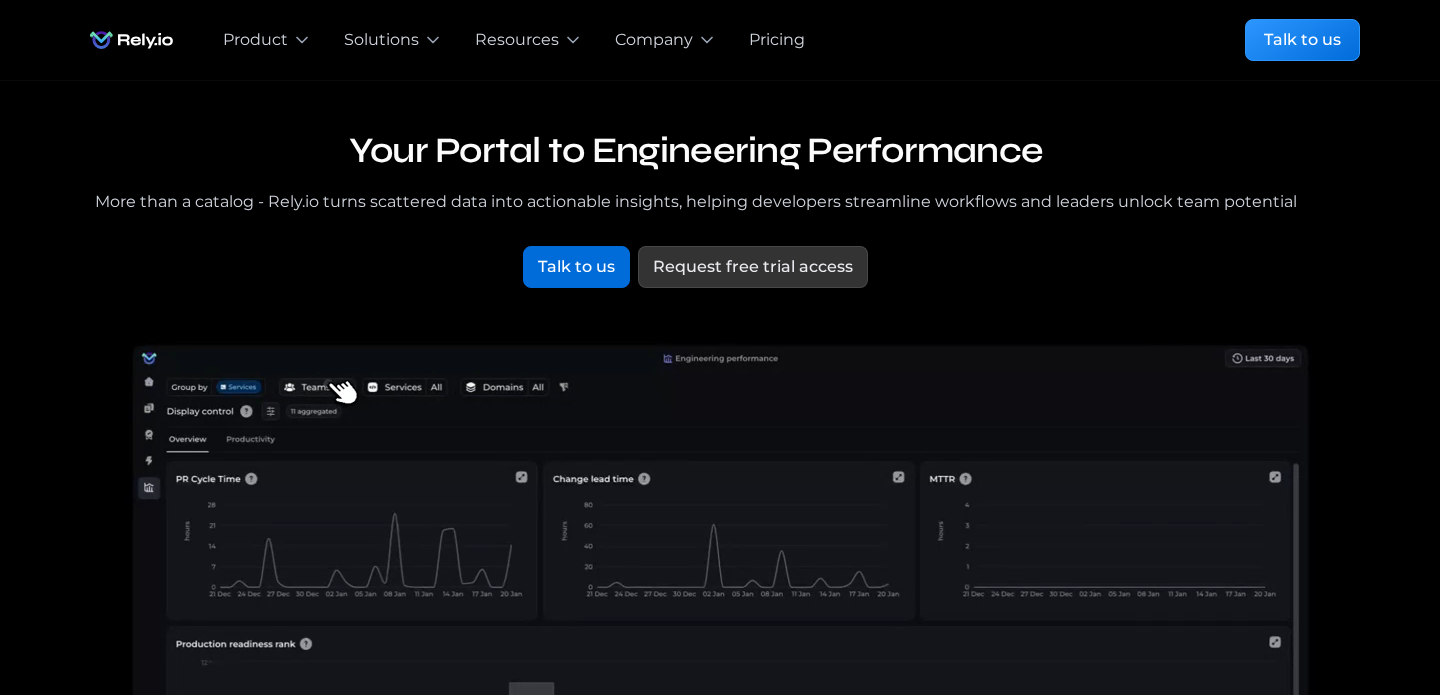 scroll, scrollTop: 0, scrollLeft: 0, axis: both 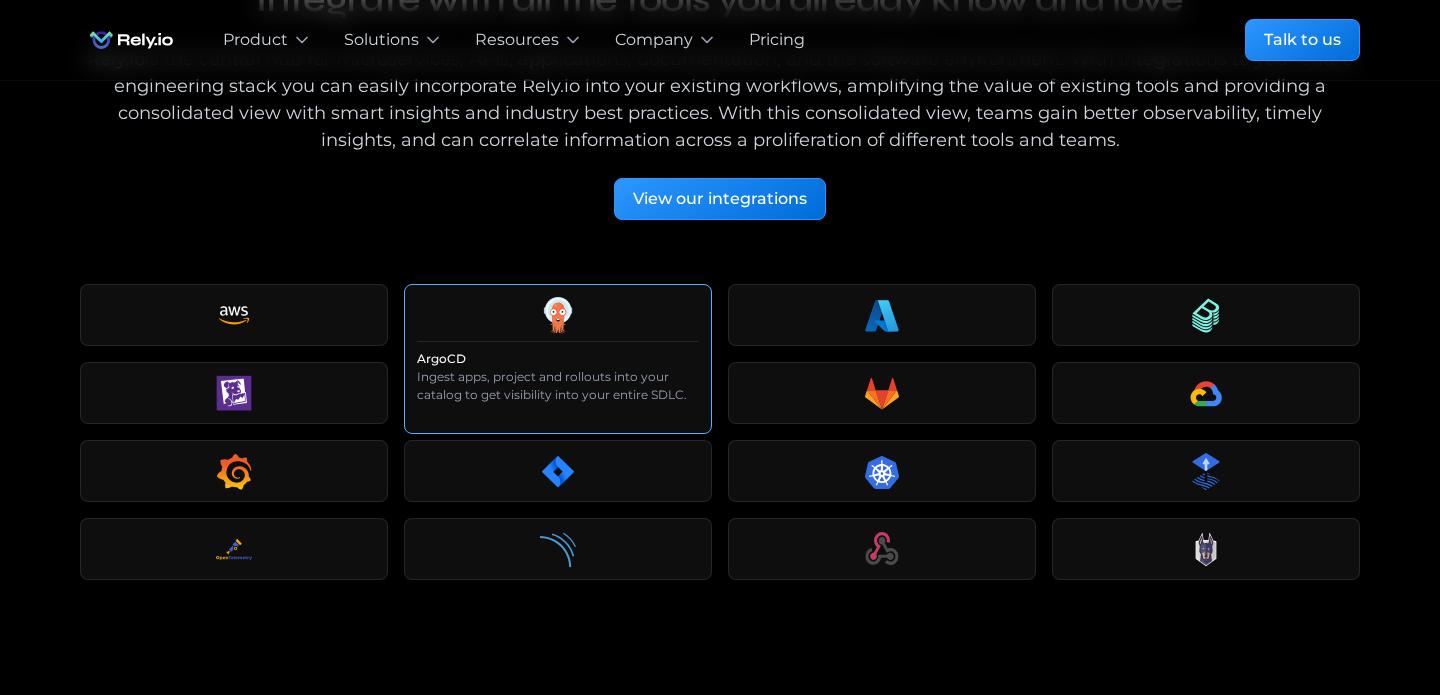 click at bounding box center [234, 315] 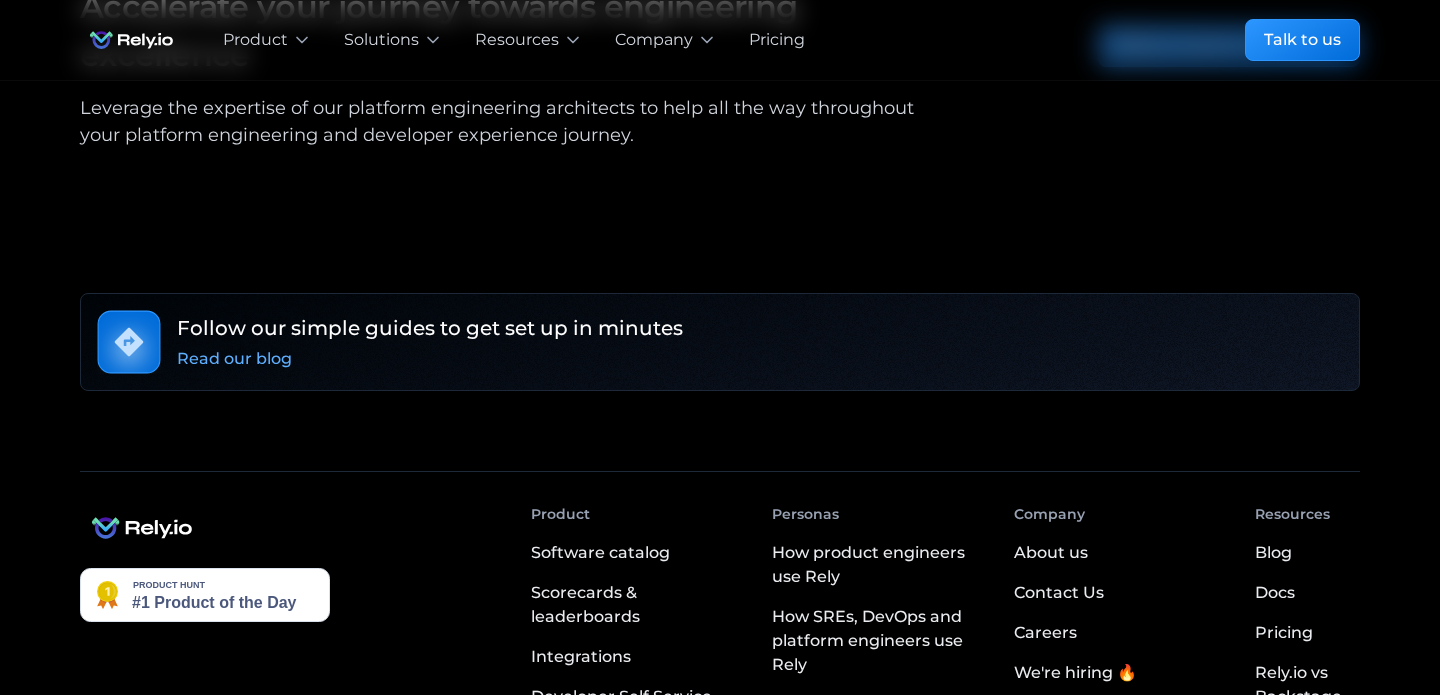 scroll, scrollTop: 3777, scrollLeft: 0, axis: vertical 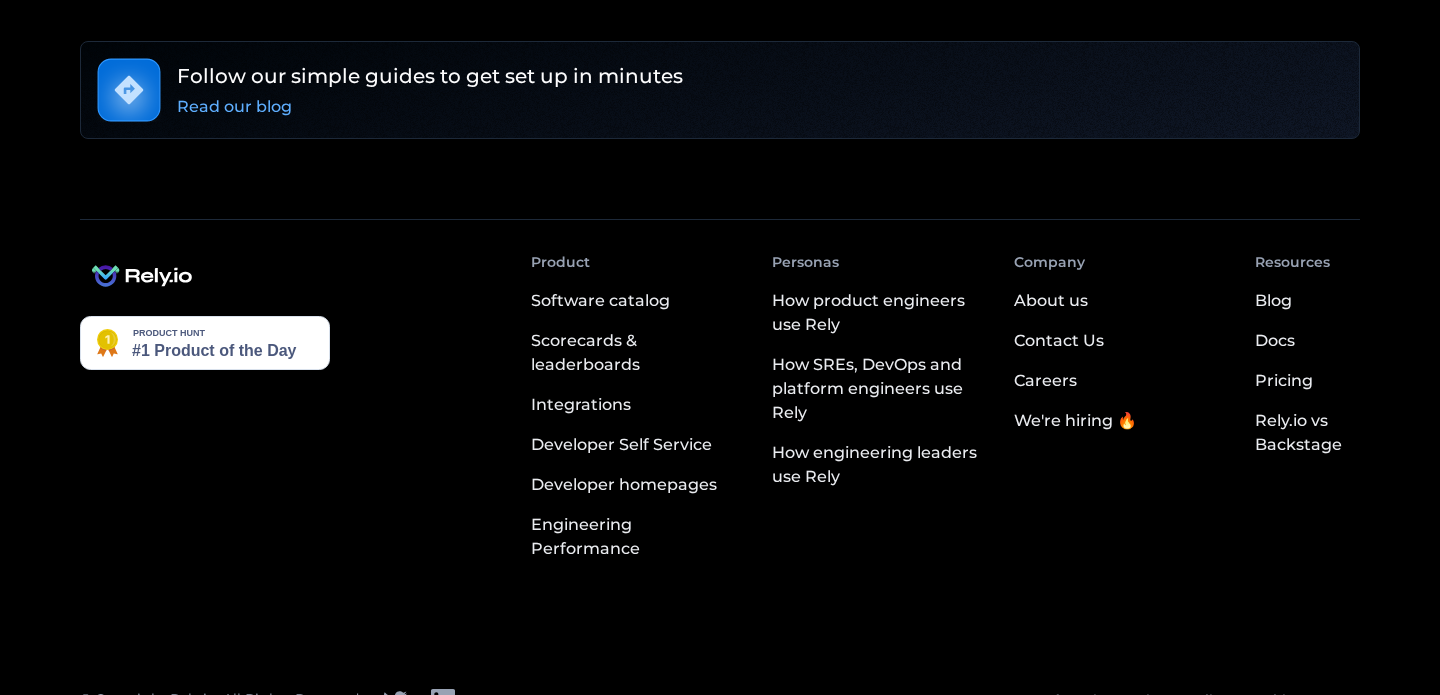 click on "We're hiring 🔥" at bounding box center (1075, 421) 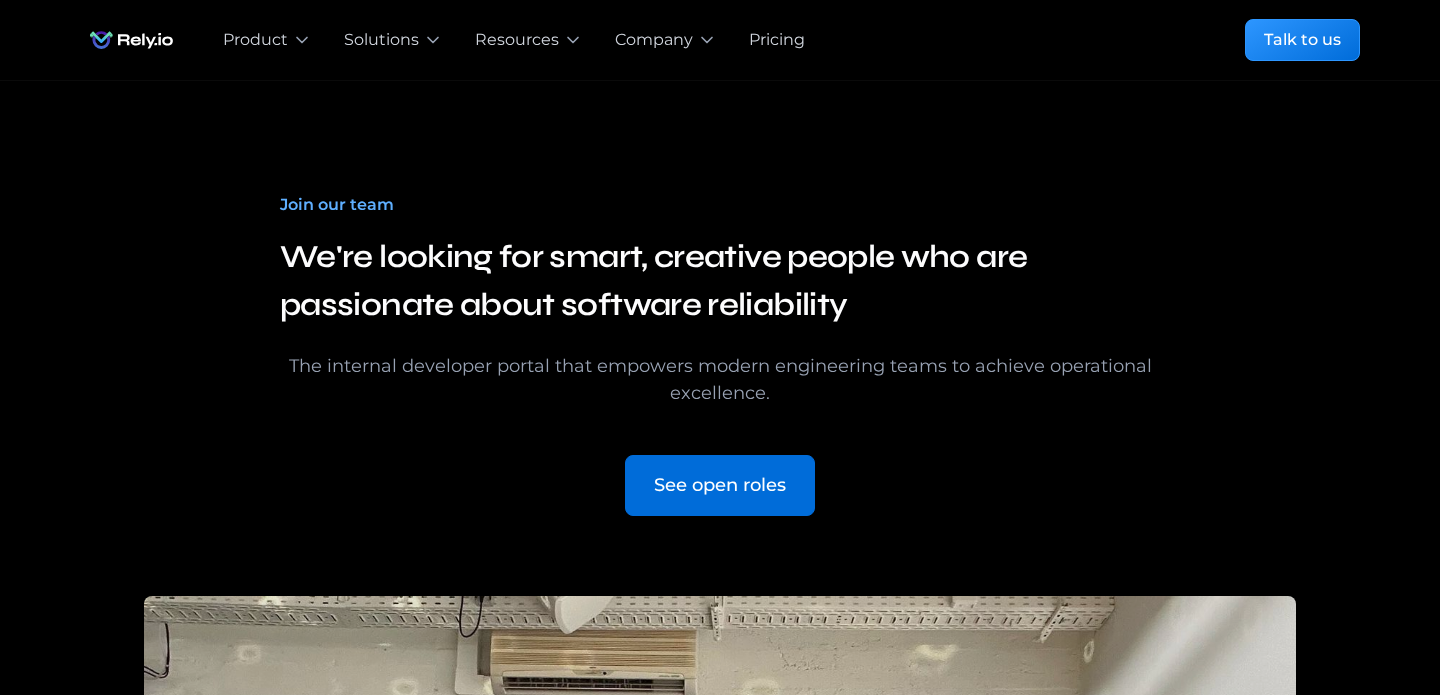 scroll, scrollTop: 3388, scrollLeft: 0, axis: vertical 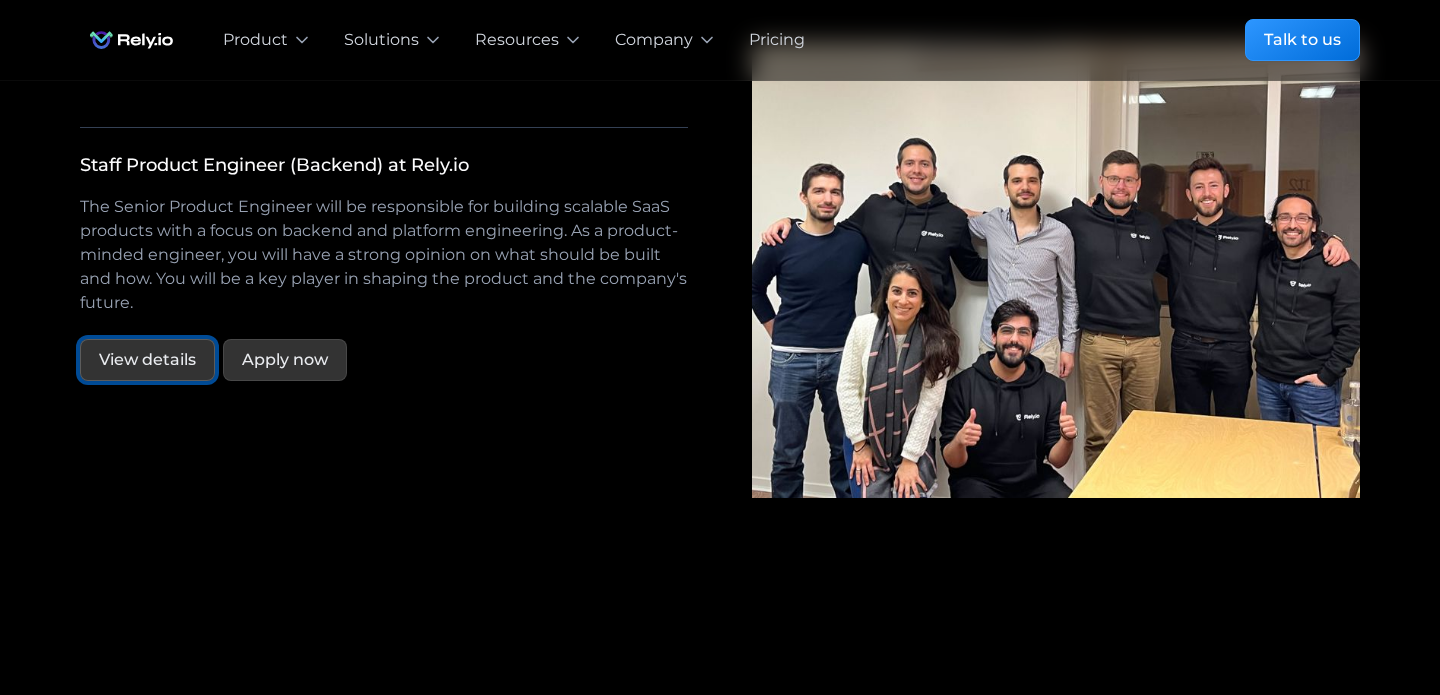 click on "View details" at bounding box center (147, 360) 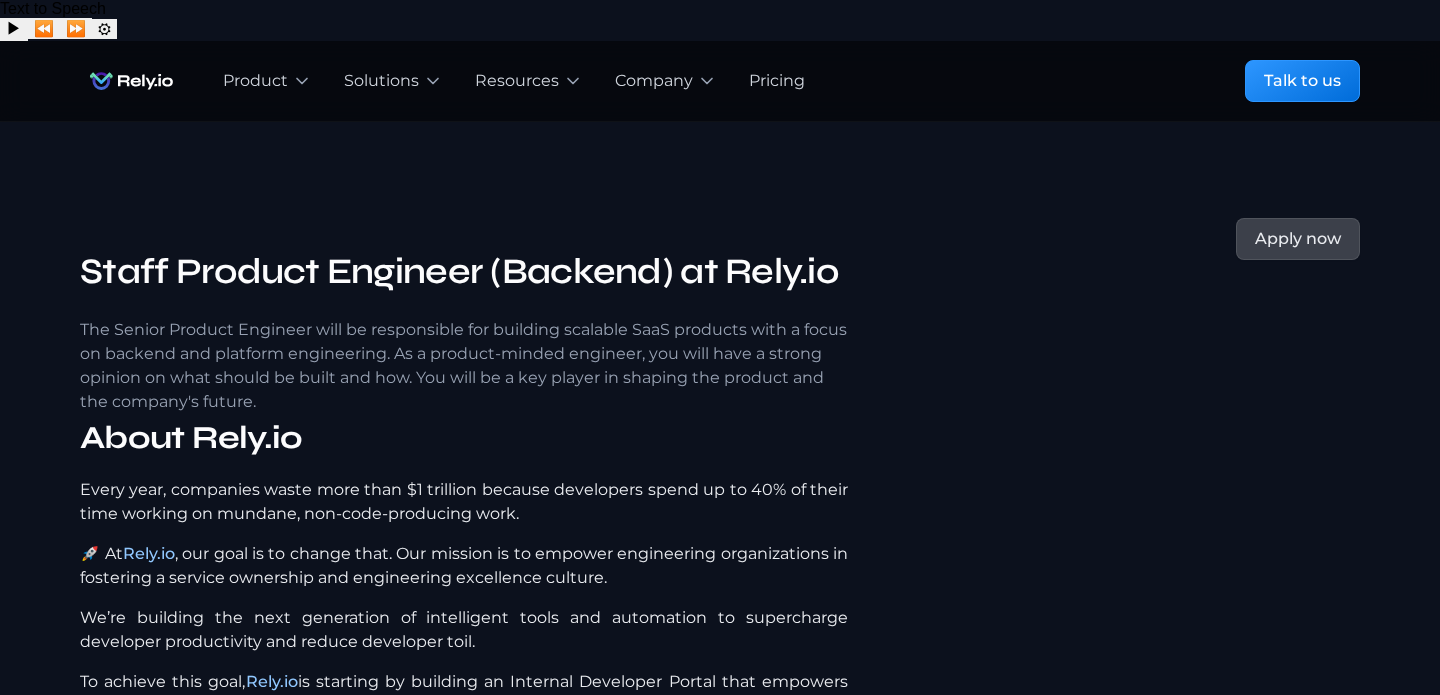 scroll, scrollTop: 286, scrollLeft: 0, axis: vertical 